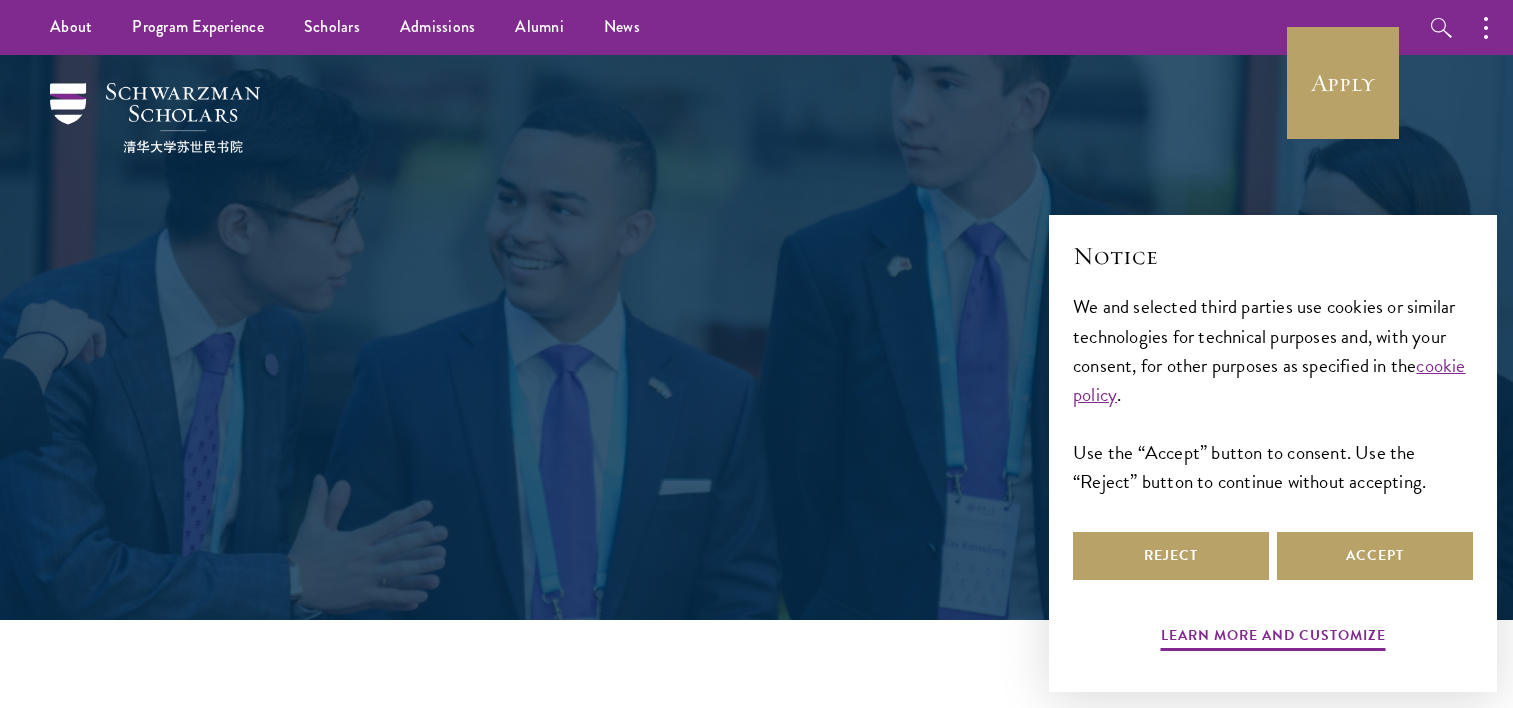 scroll, scrollTop: 0, scrollLeft: 0, axis: both 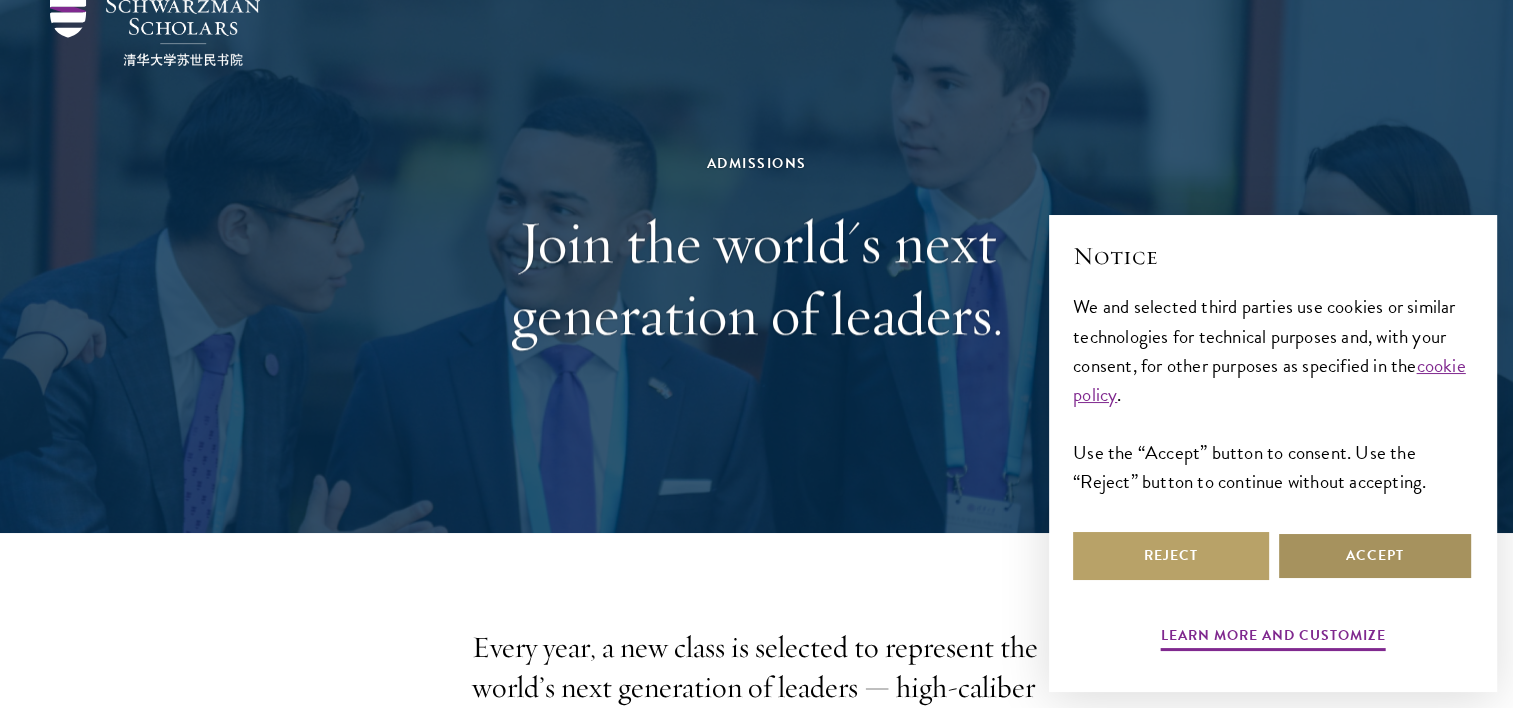 click on "Accept" at bounding box center [1375, 556] 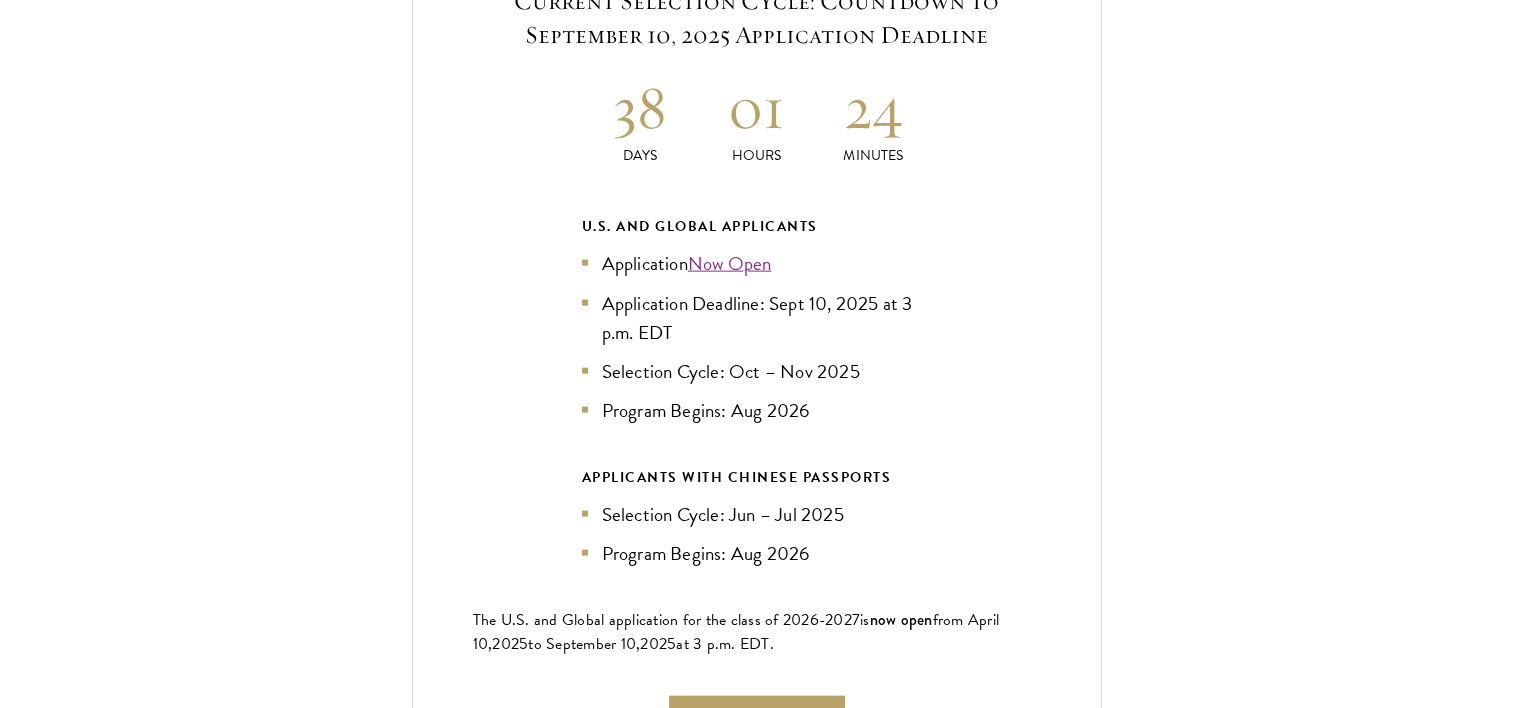 scroll, scrollTop: 4388, scrollLeft: 0, axis: vertical 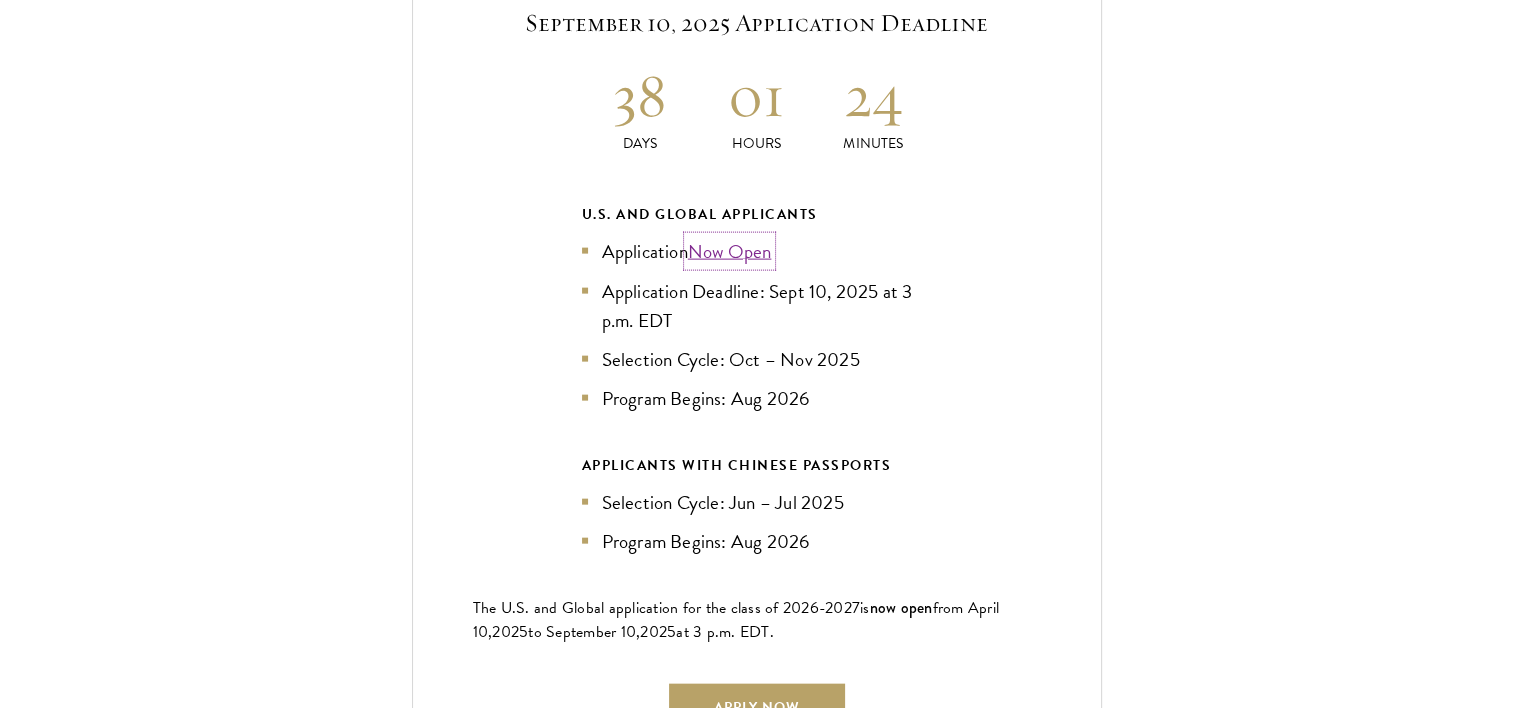 click on "Now Open" at bounding box center [730, 251] 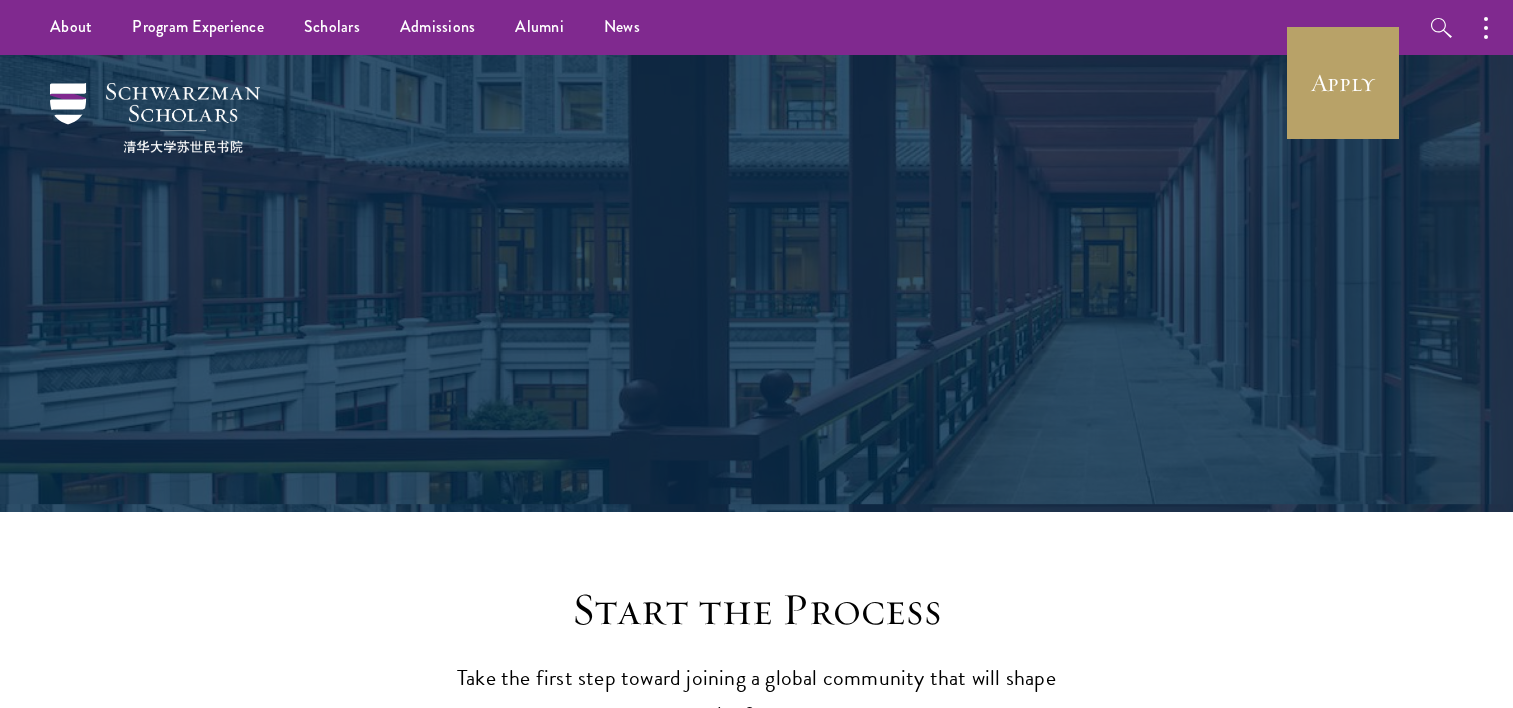 scroll, scrollTop: 0, scrollLeft: 0, axis: both 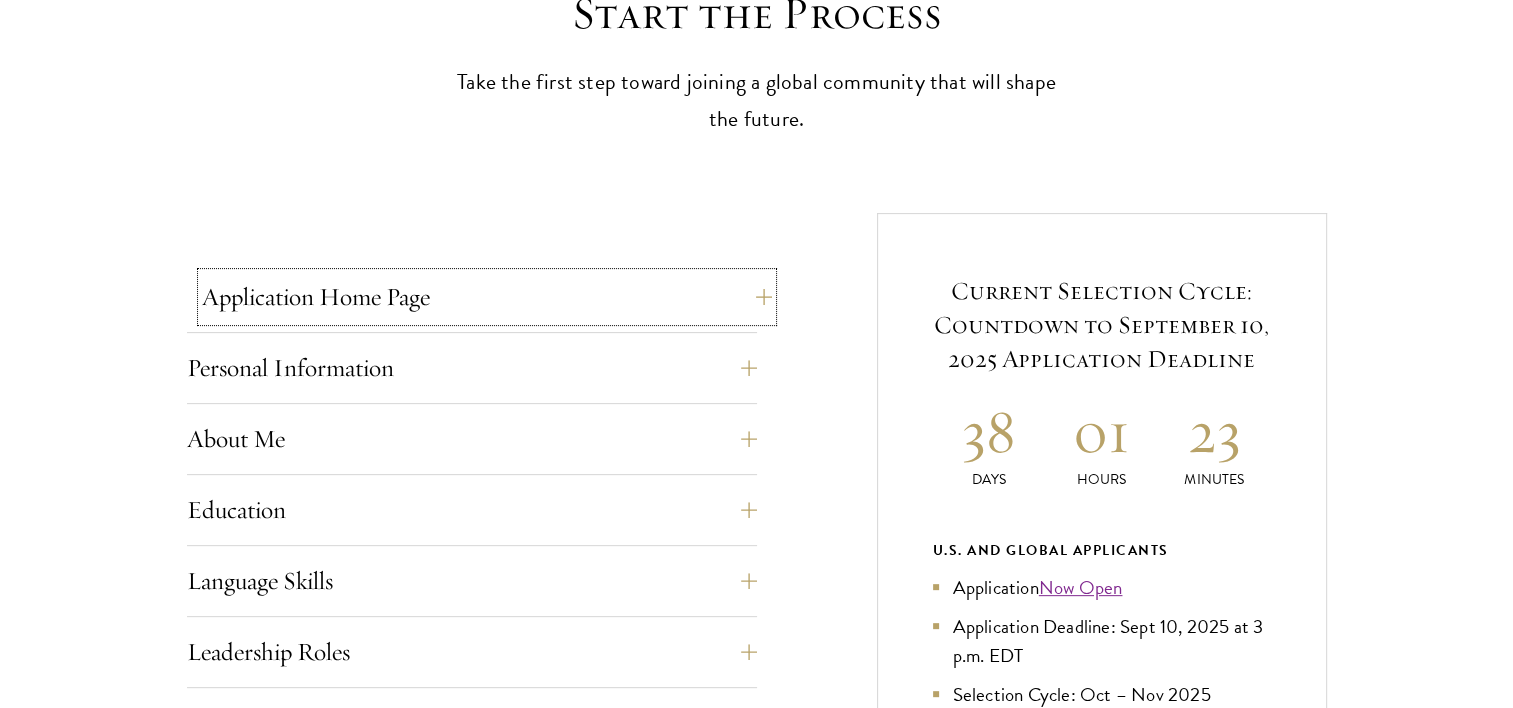 click on "Application Home Page" at bounding box center (487, 297) 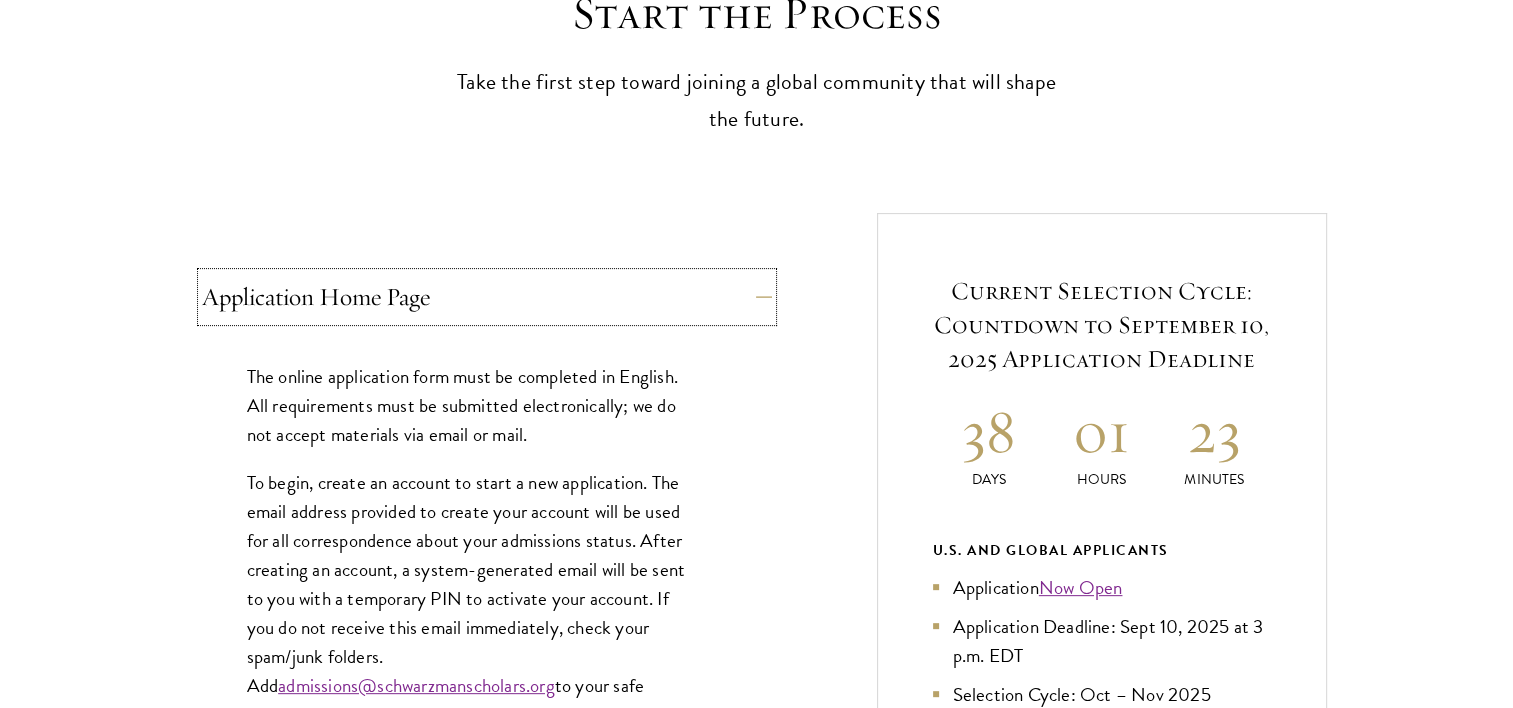 click on "Application Home Page" at bounding box center (487, 297) 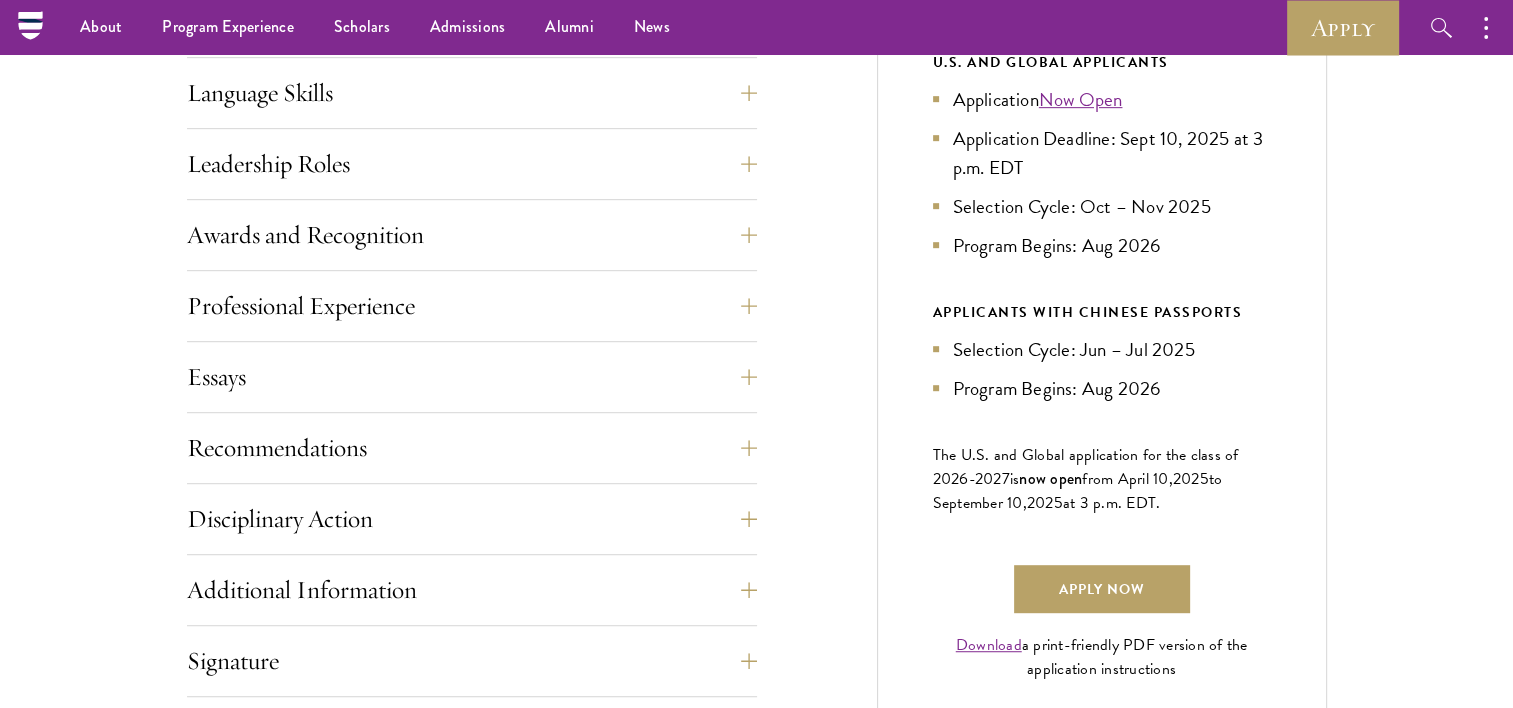 scroll, scrollTop: 1080, scrollLeft: 0, axis: vertical 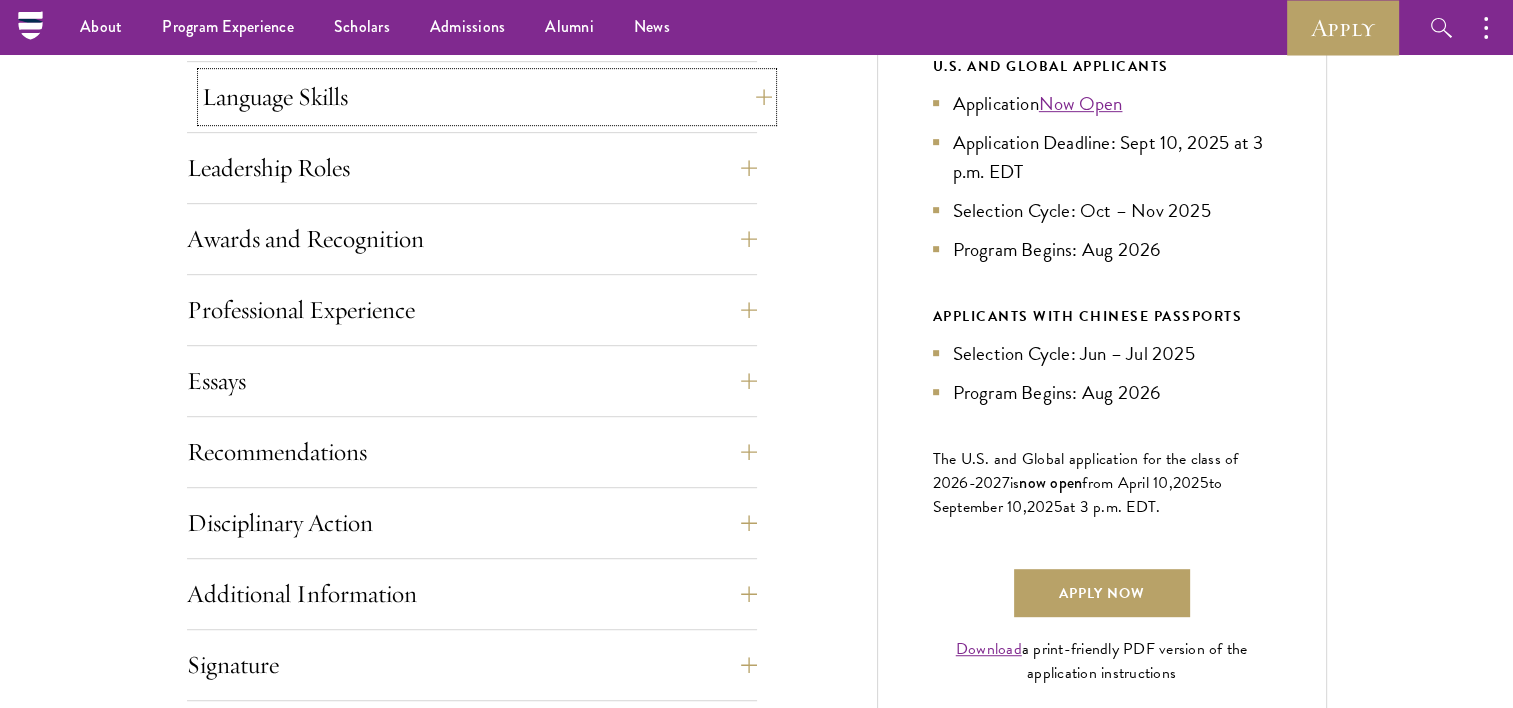 click on "Language Skills" at bounding box center [487, 97] 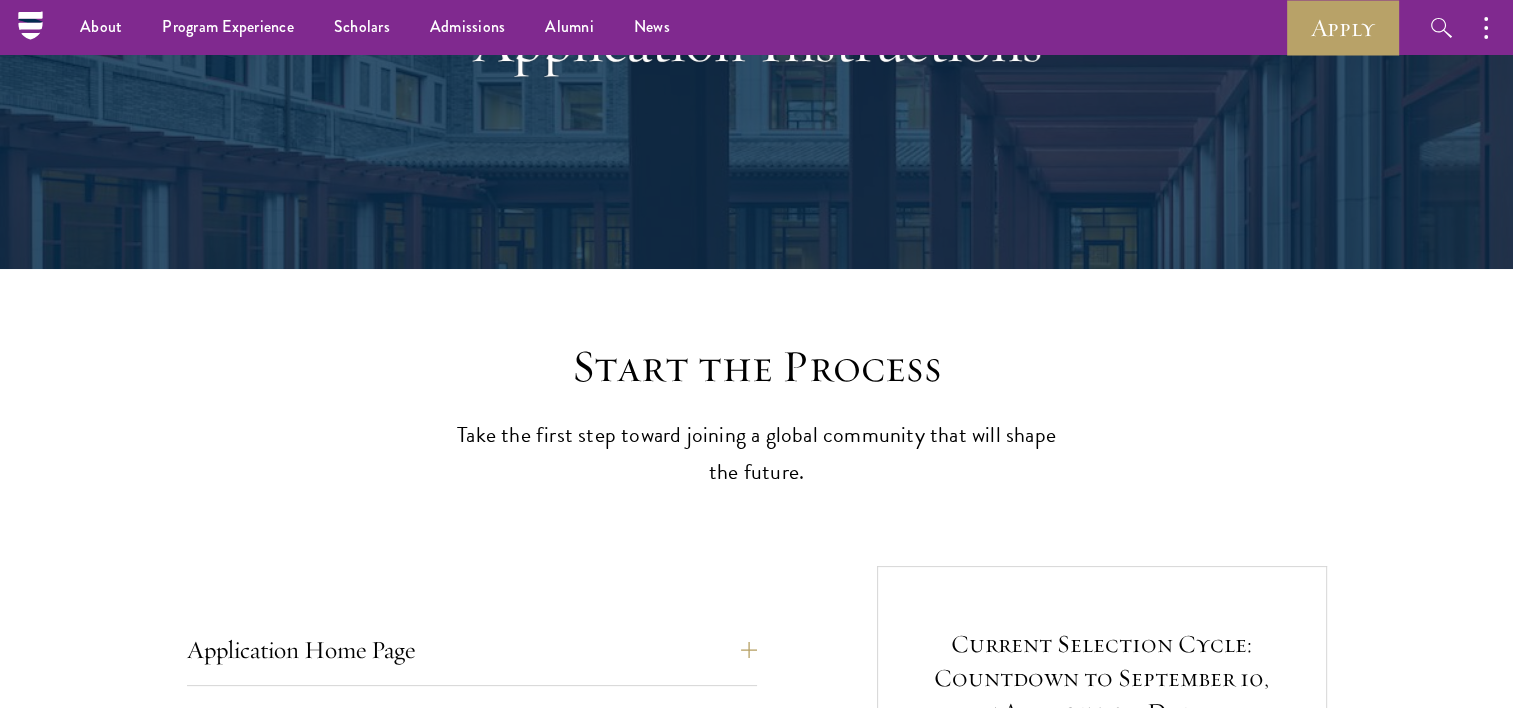 scroll, scrollTop: 0, scrollLeft: 0, axis: both 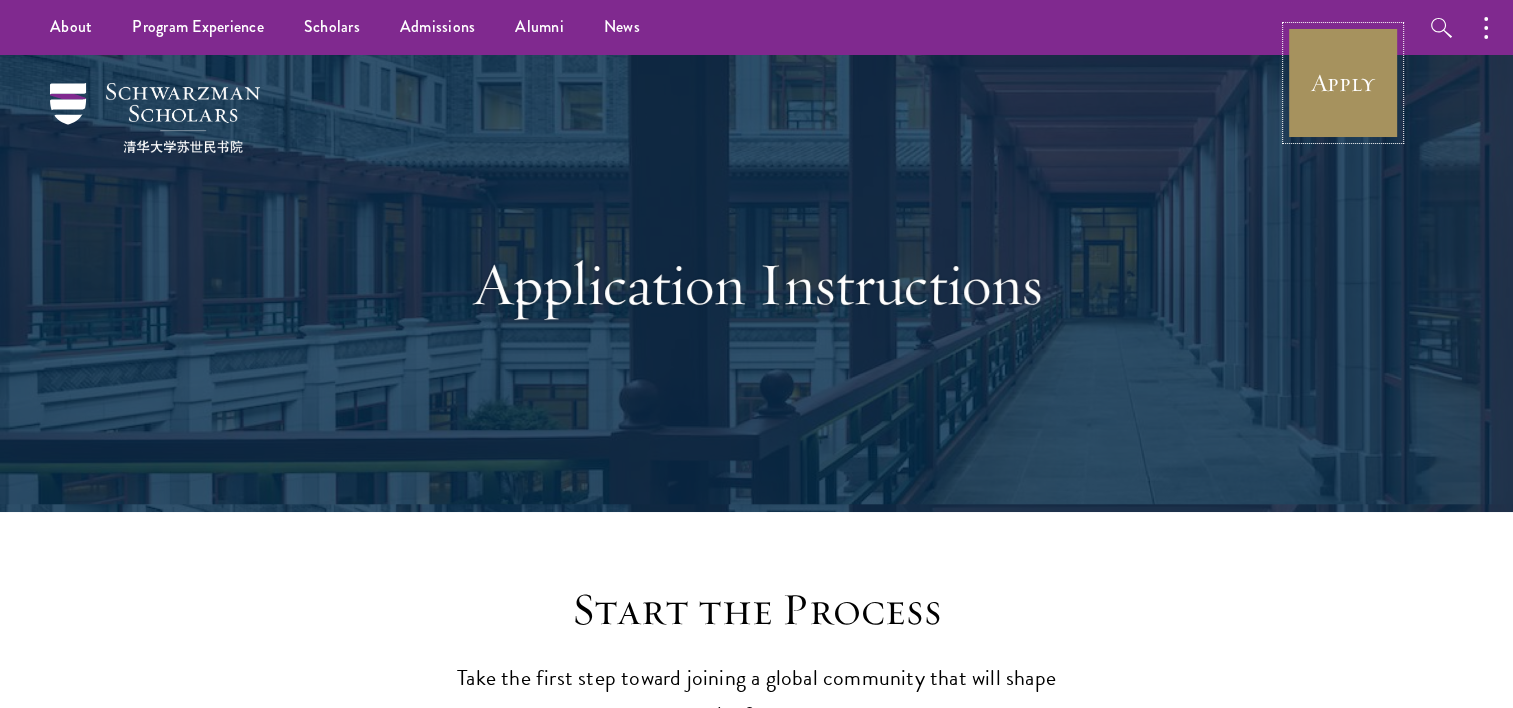click on "Apply" at bounding box center (1343, 83) 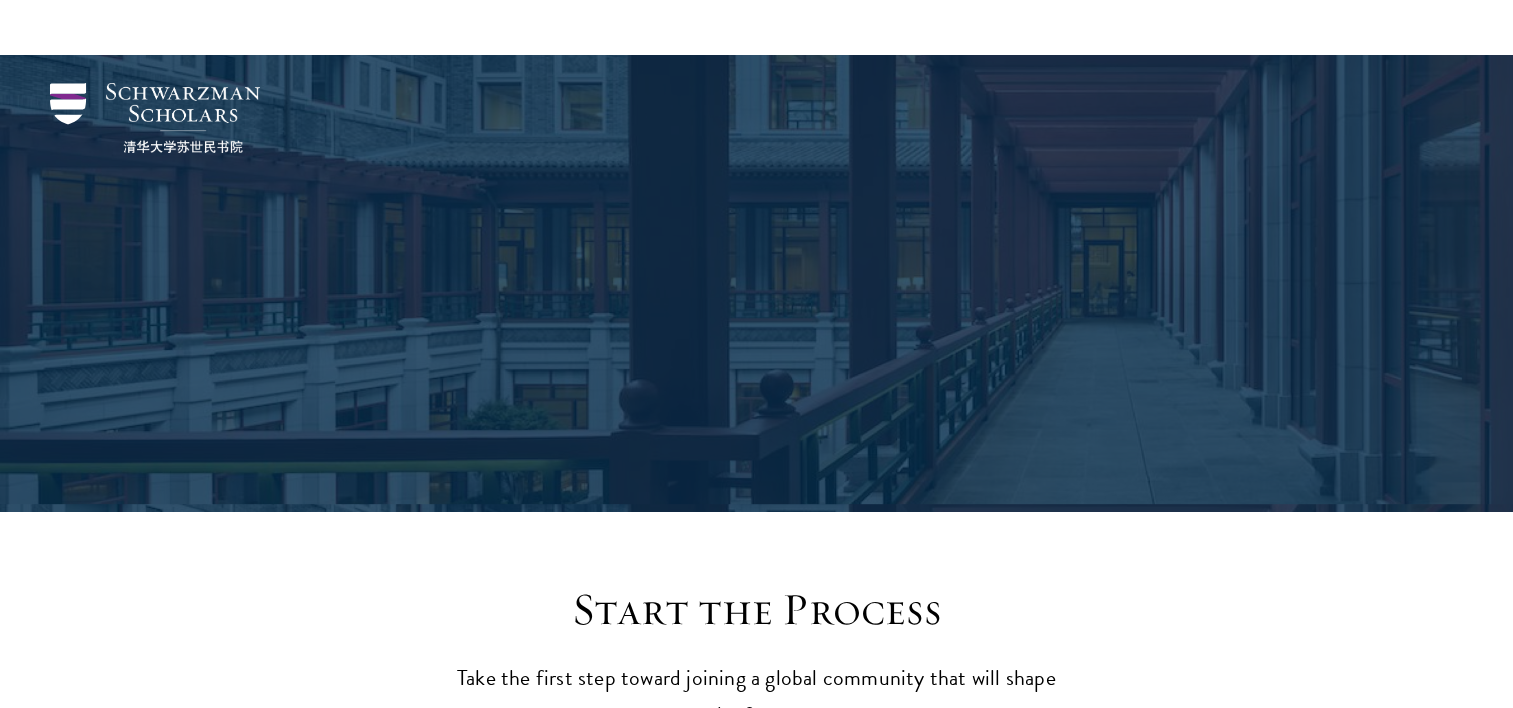 scroll, scrollTop: 2110, scrollLeft: 0, axis: vertical 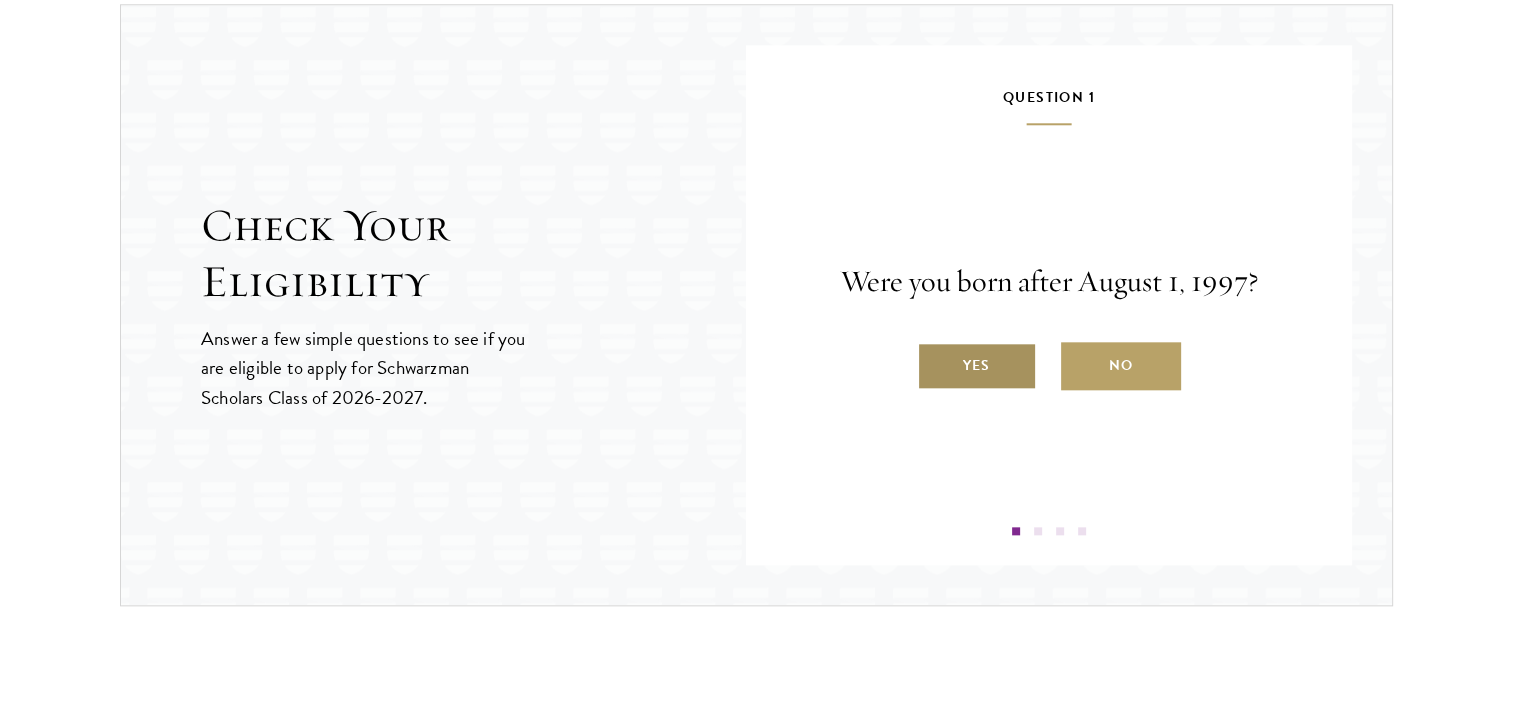 click on "Yes" at bounding box center (977, 366) 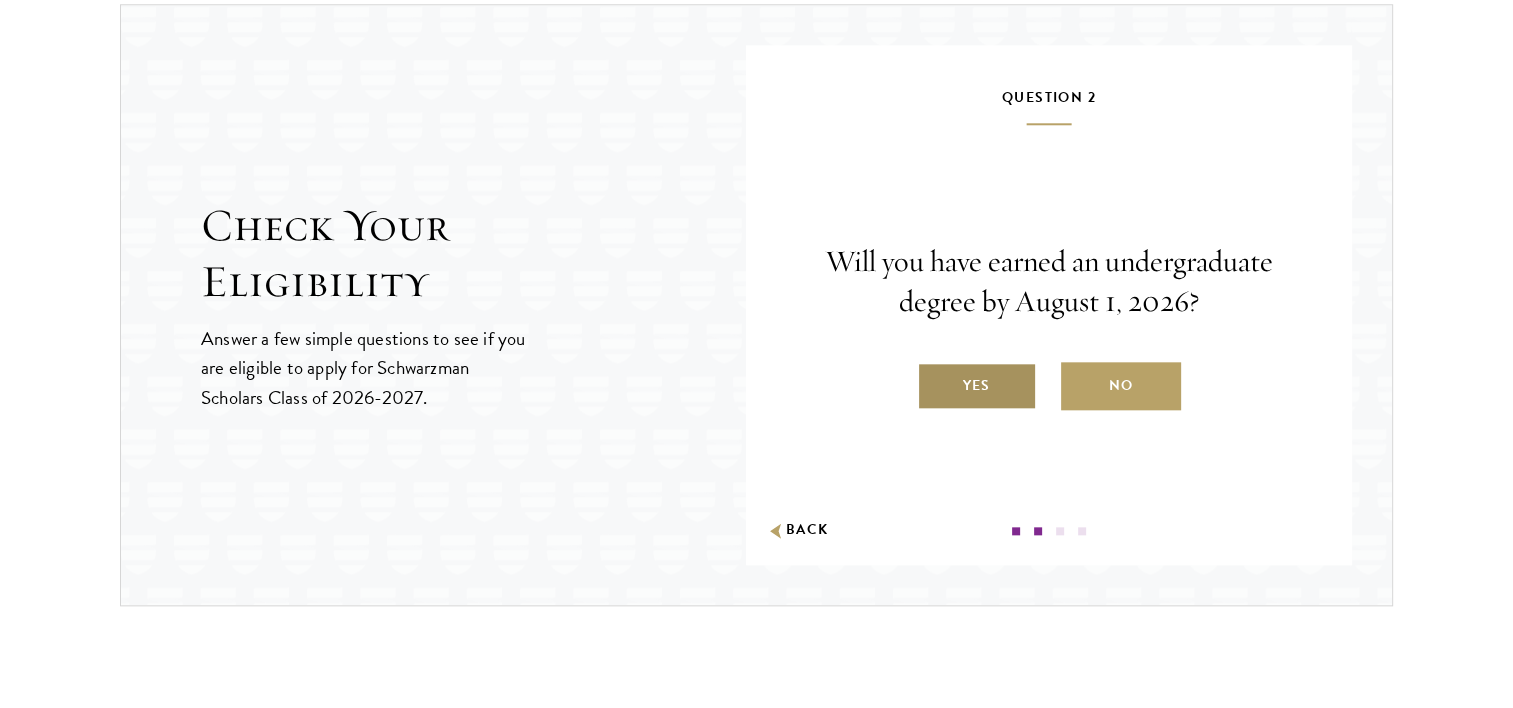 click on "Yes" at bounding box center [977, 386] 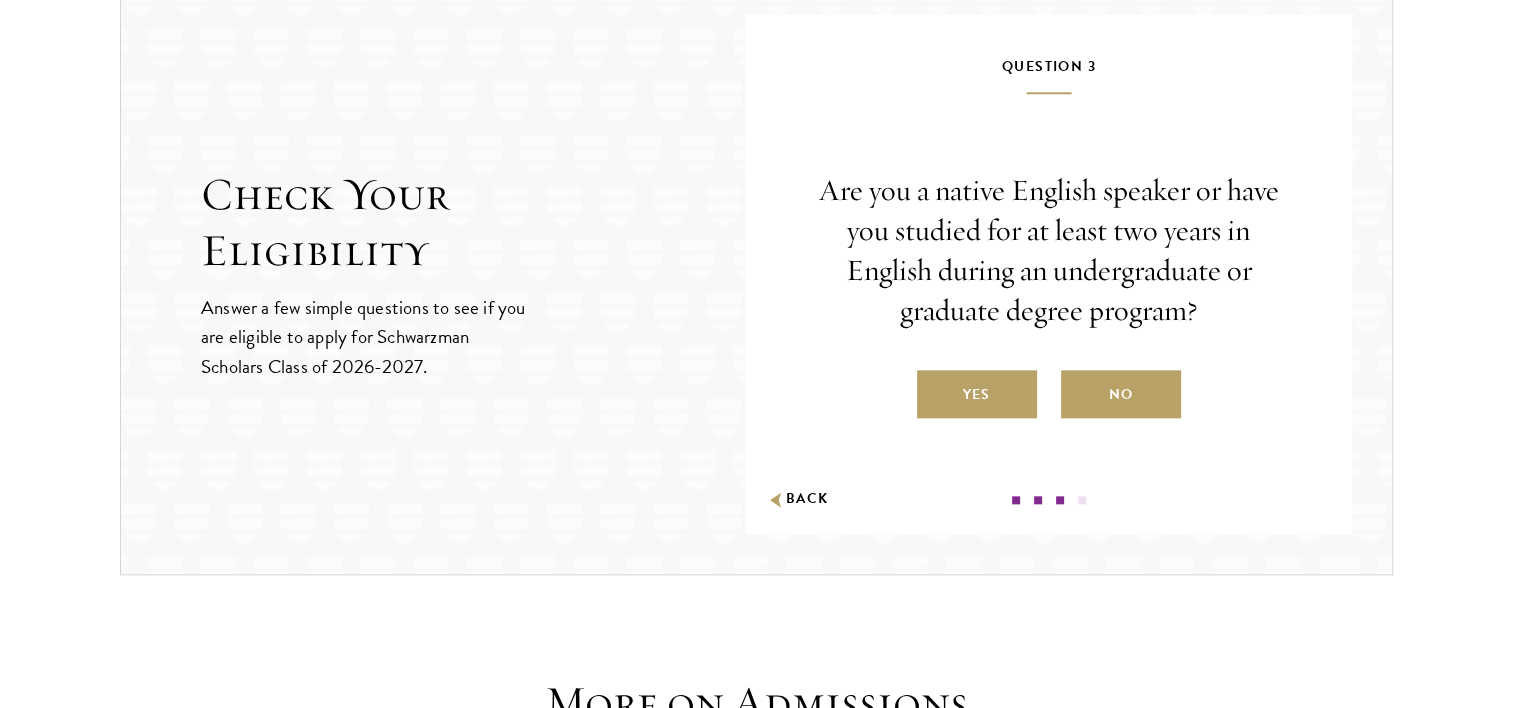 scroll, scrollTop: 2142, scrollLeft: 0, axis: vertical 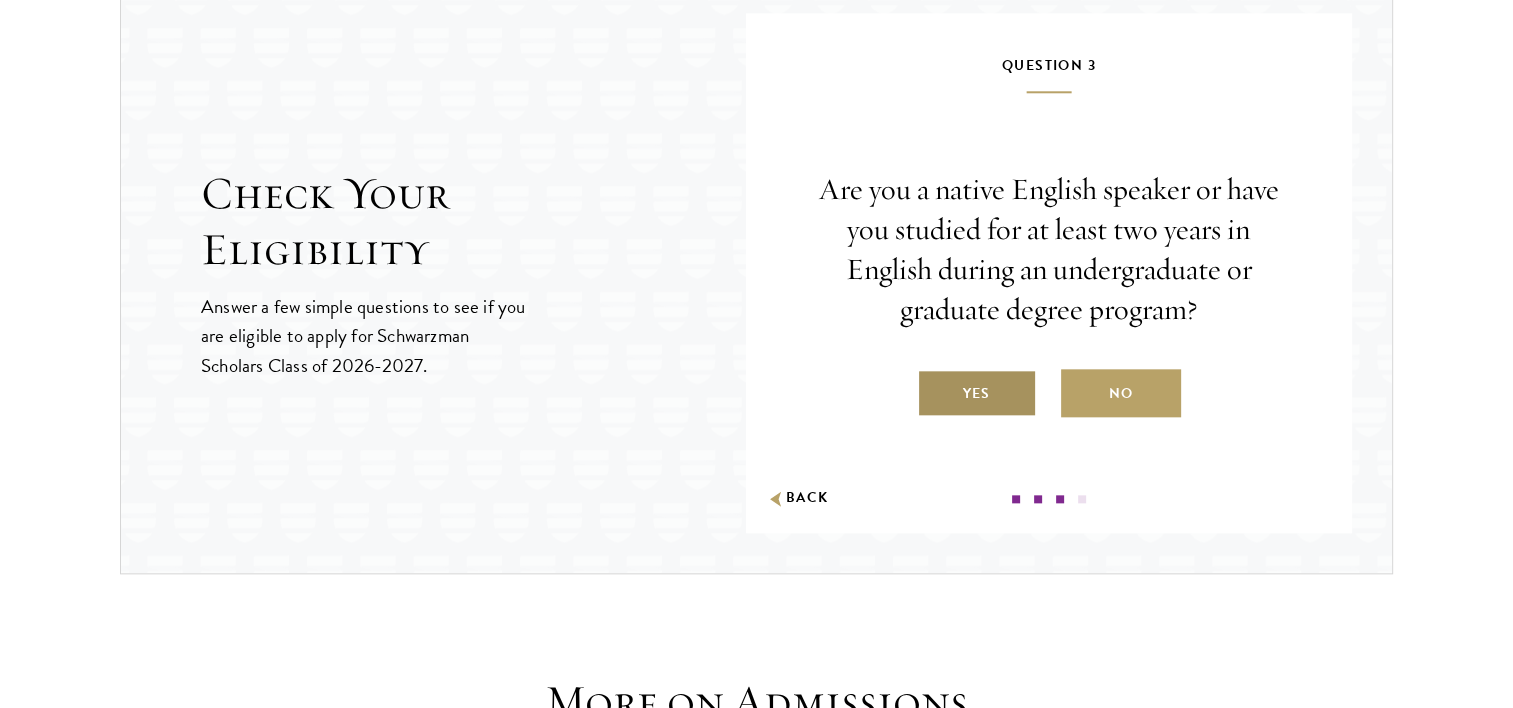 click on "Yes" at bounding box center [977, 393] 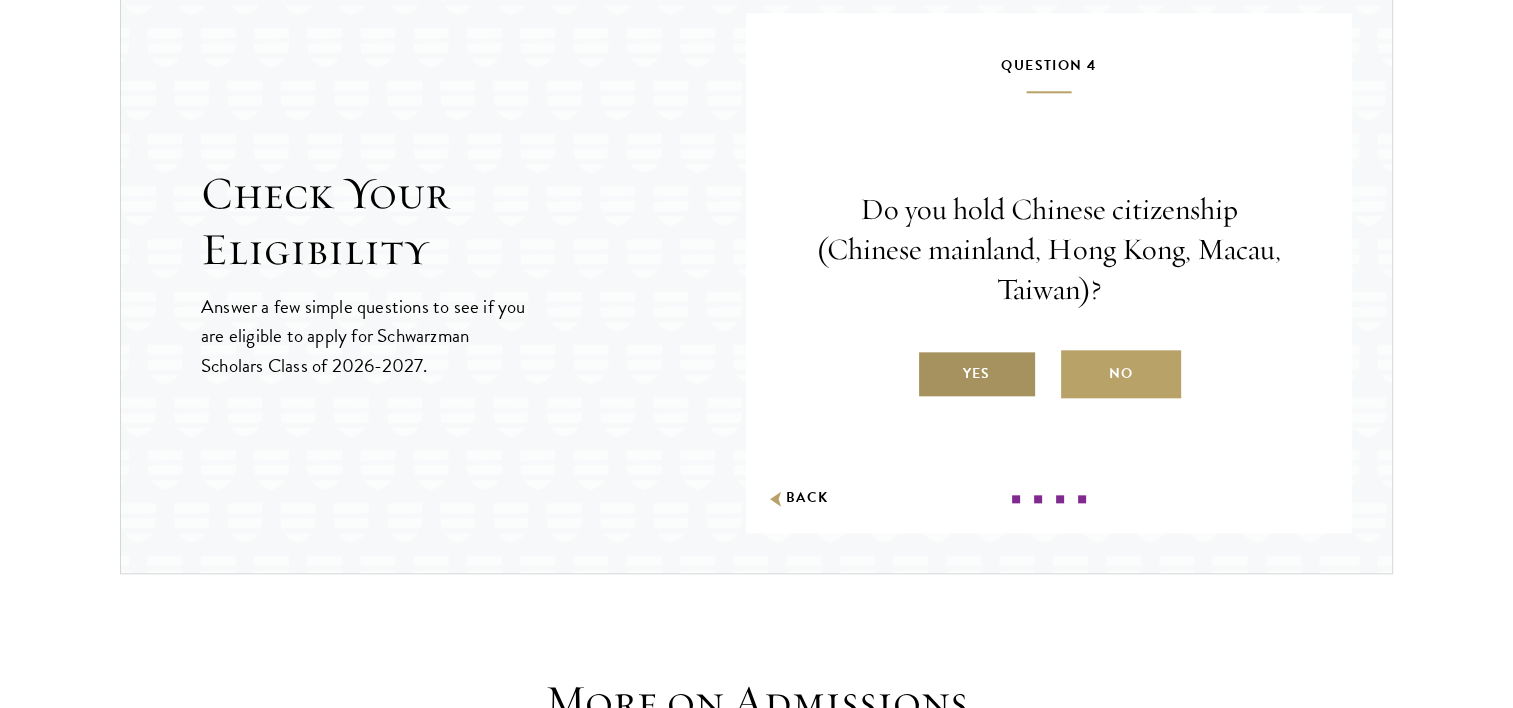 click on "Yes" at bounding box center [977, 374] 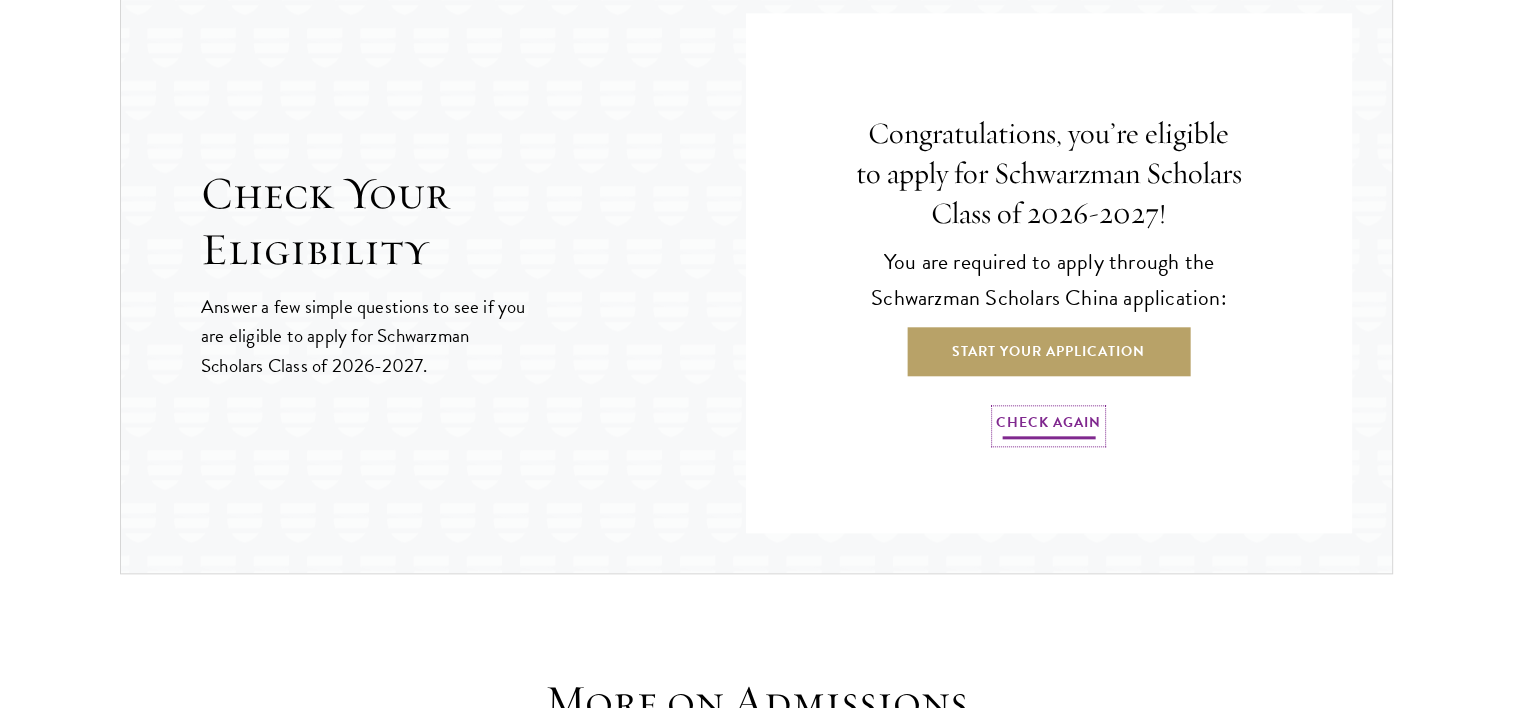 click on "Check Again" at bounding box center [1048, 425] 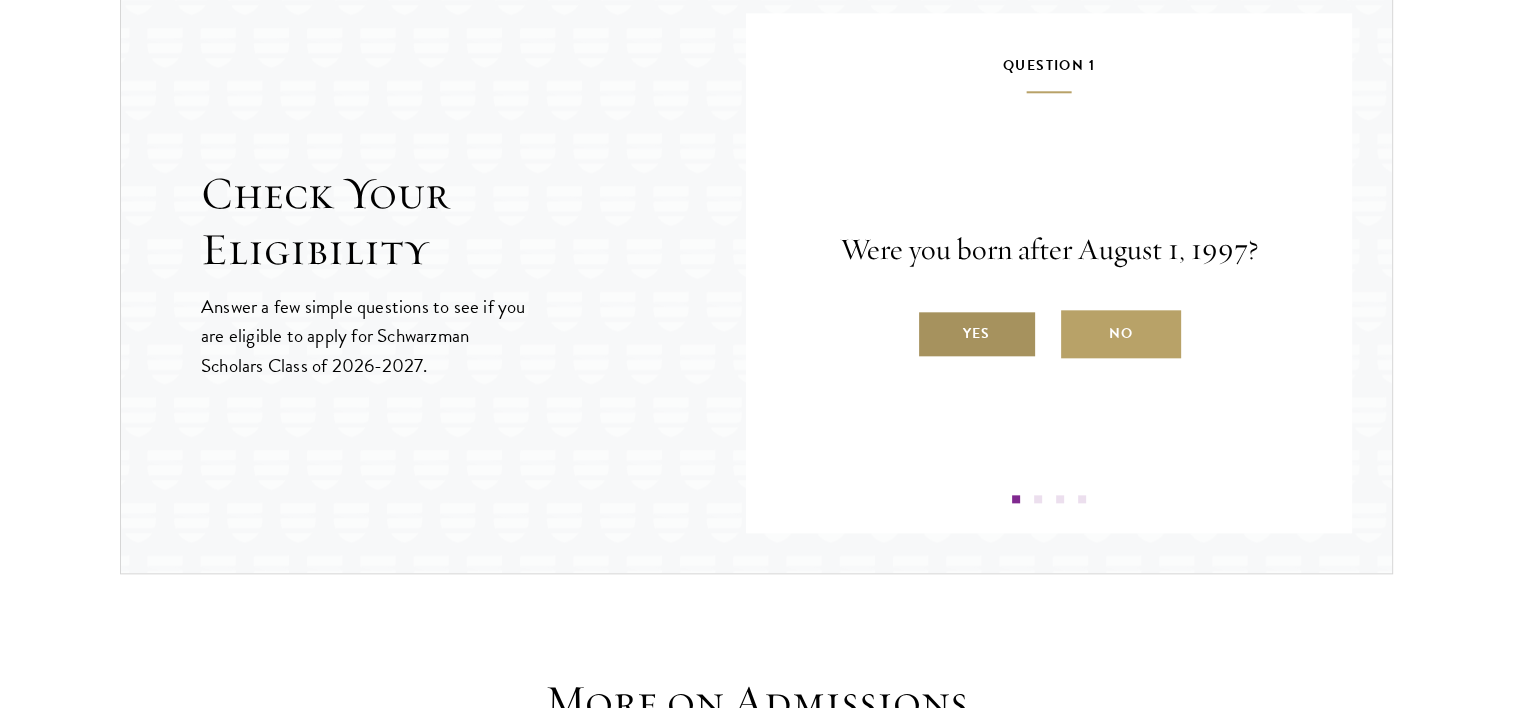 click on "Yes" at bounding box center (977, 334) 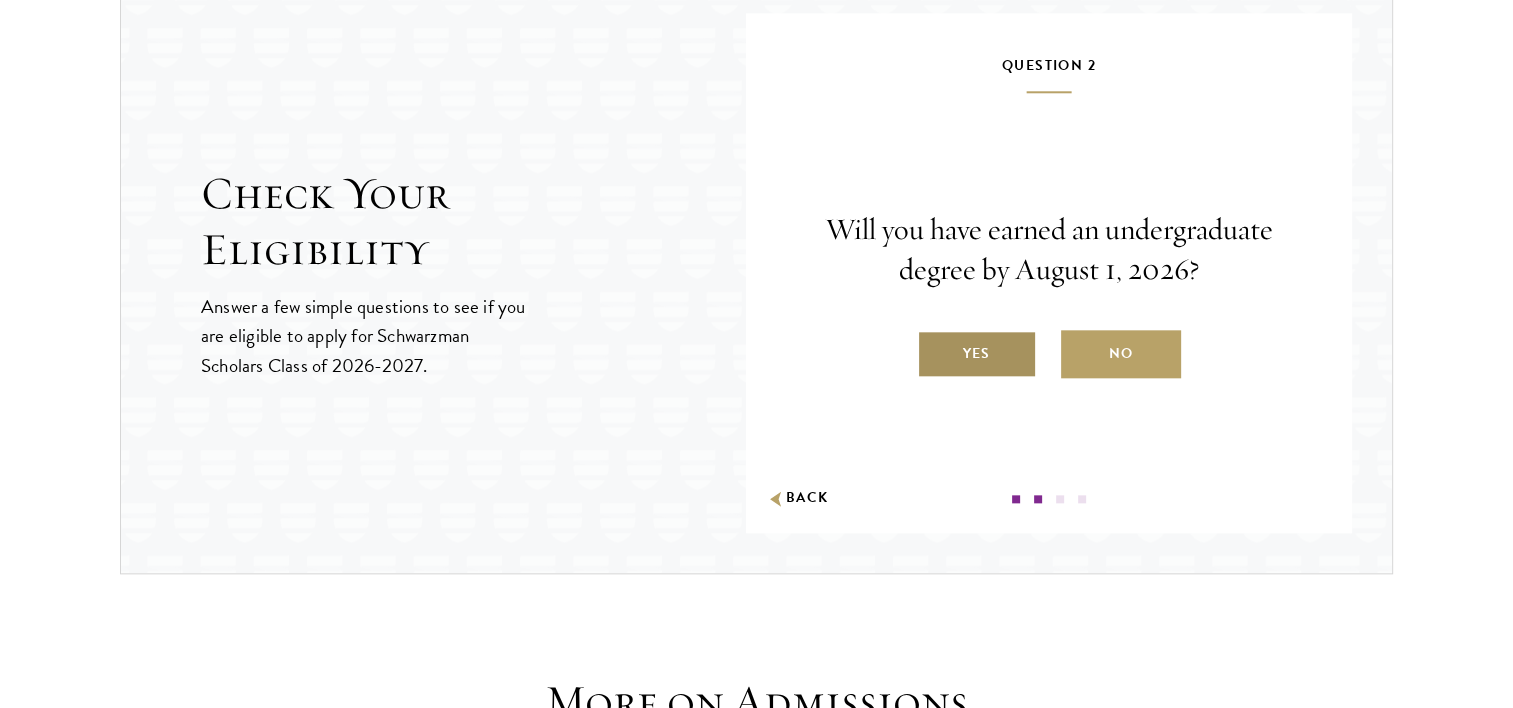 click on "Yes" at bounding box center (977, 354) 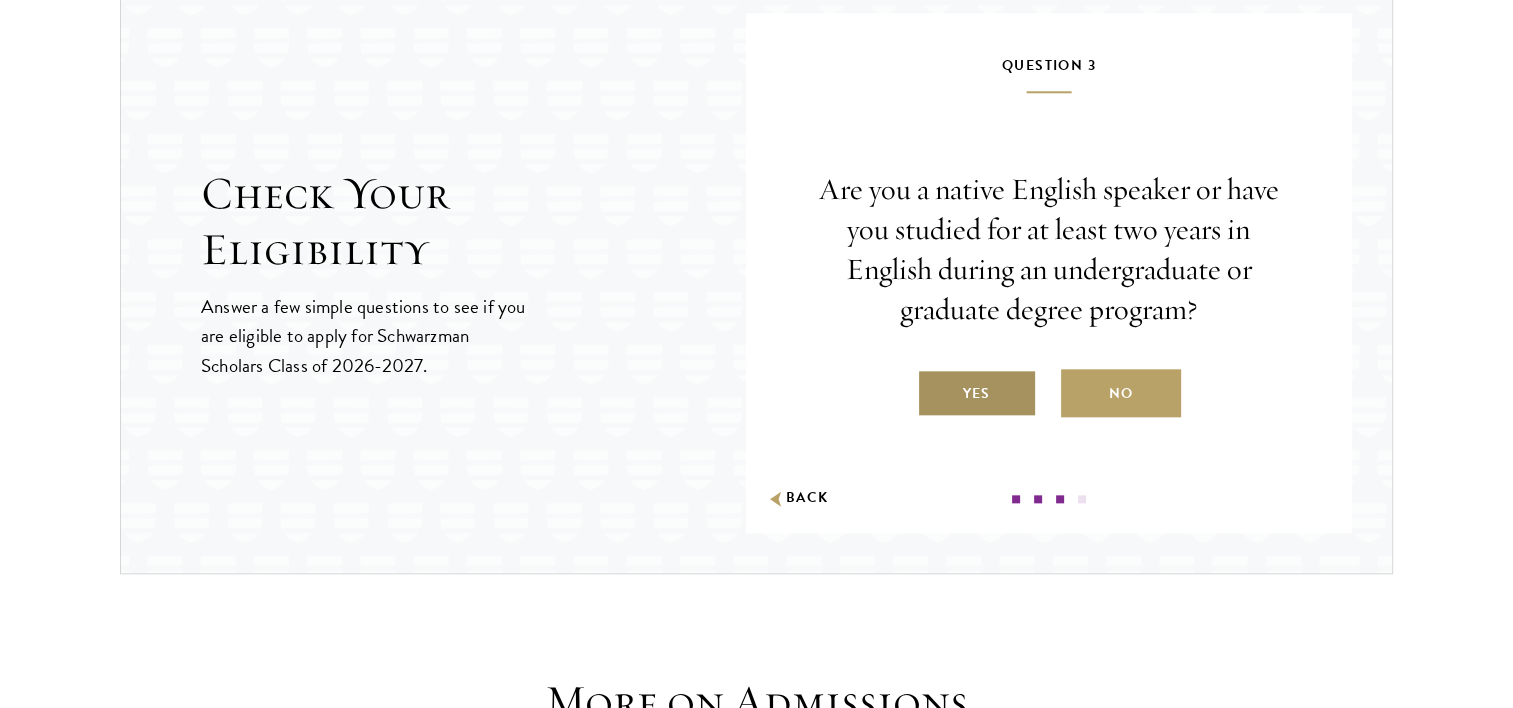 click on "Yes" at bounding box center (977, 393) 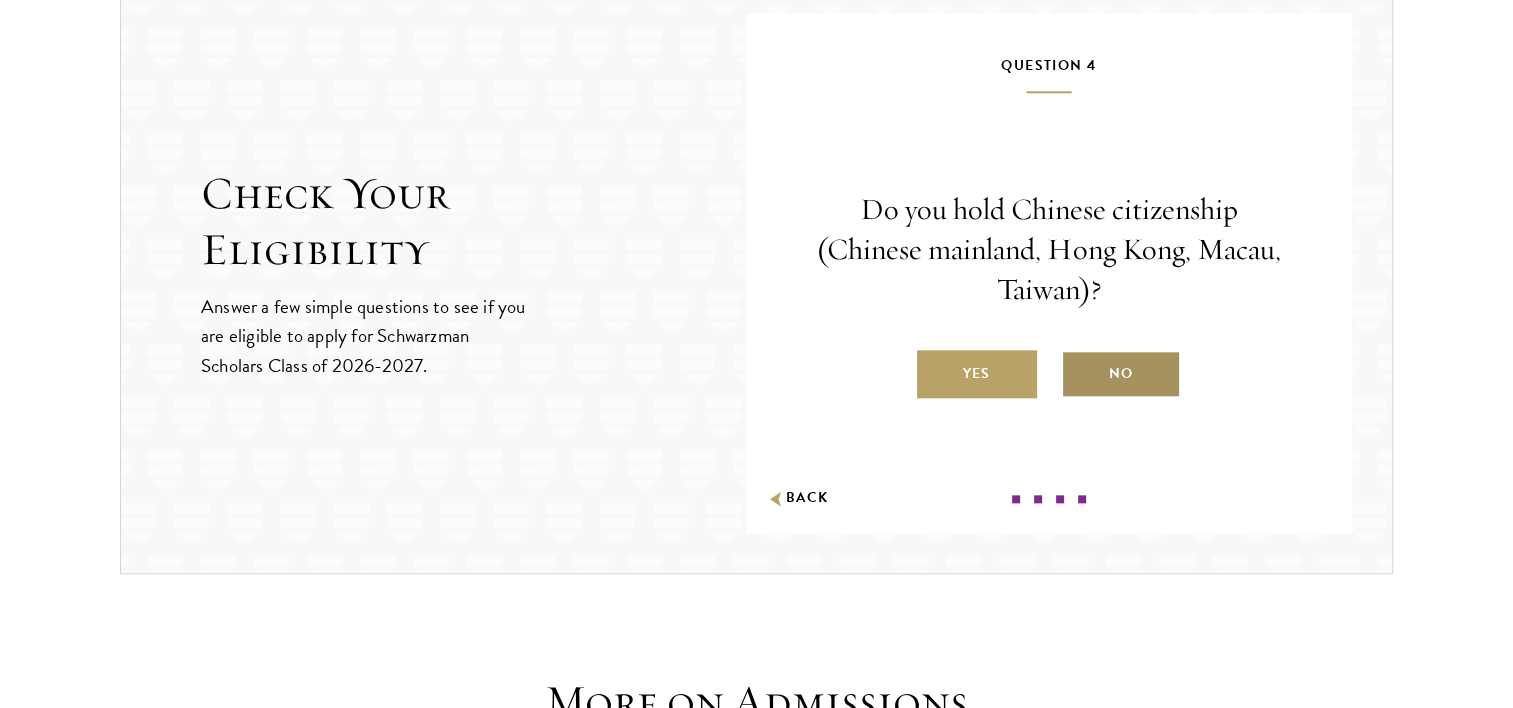 click on "No" at bounding box center (1121, 374) 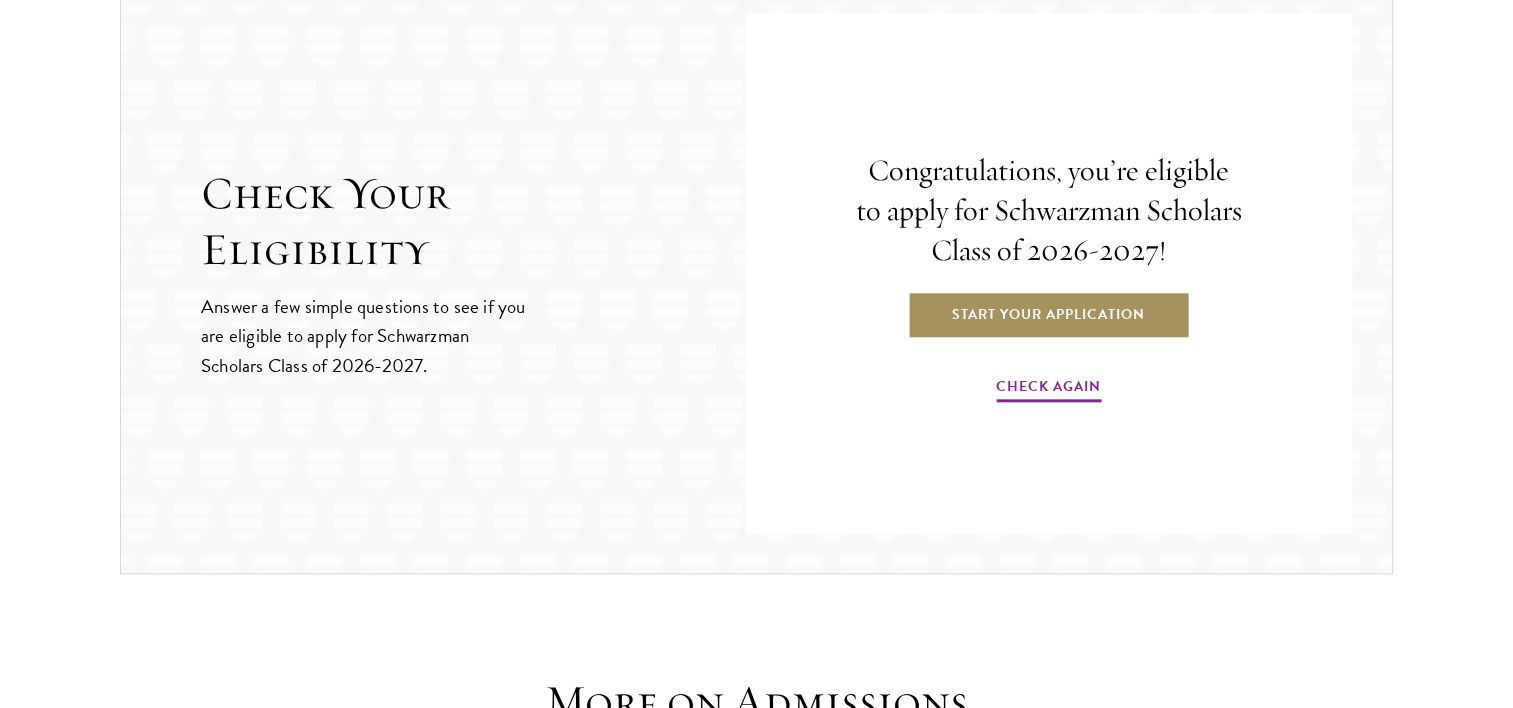 click on "Start Your Application" at bounding box center (1048, 314) 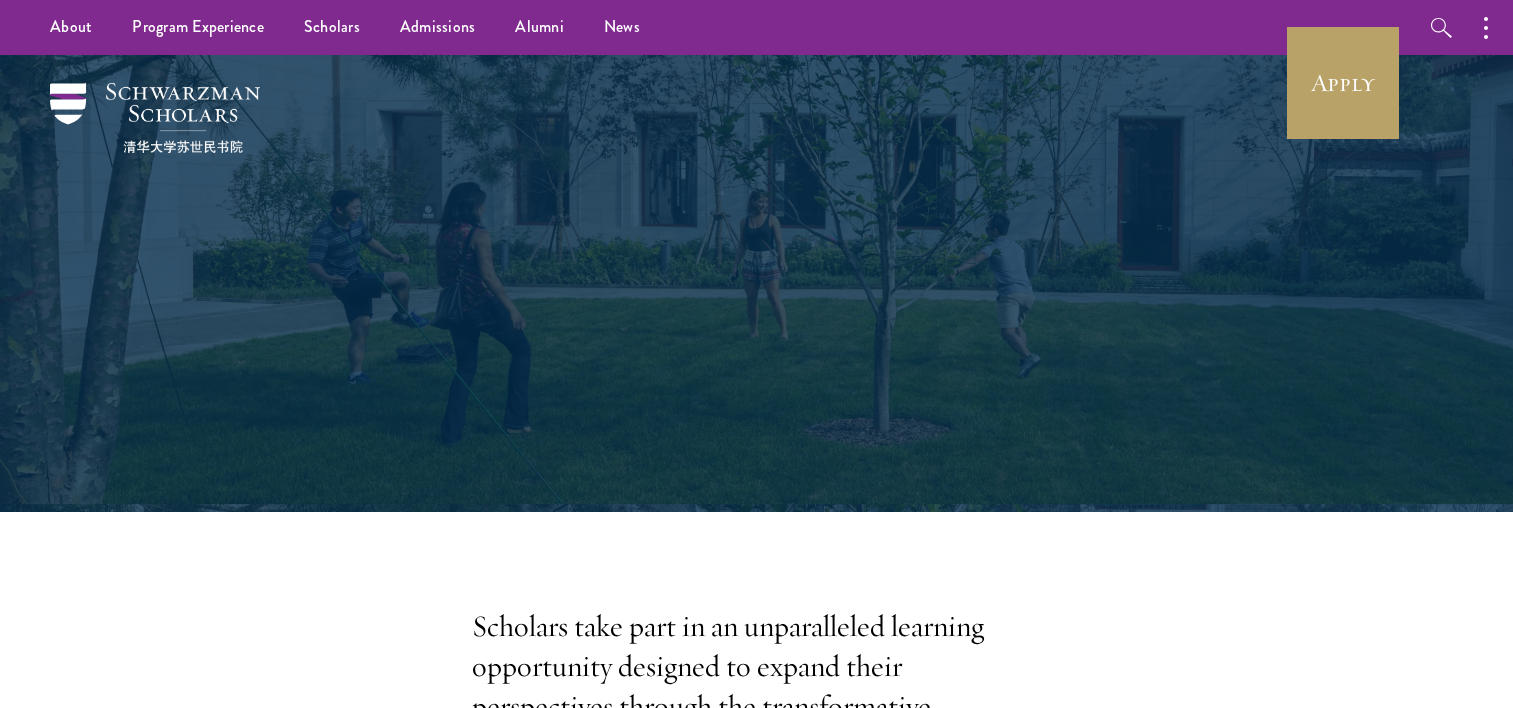 scroll, scrollTop: 0, scrollLeft: 0, axis: both 